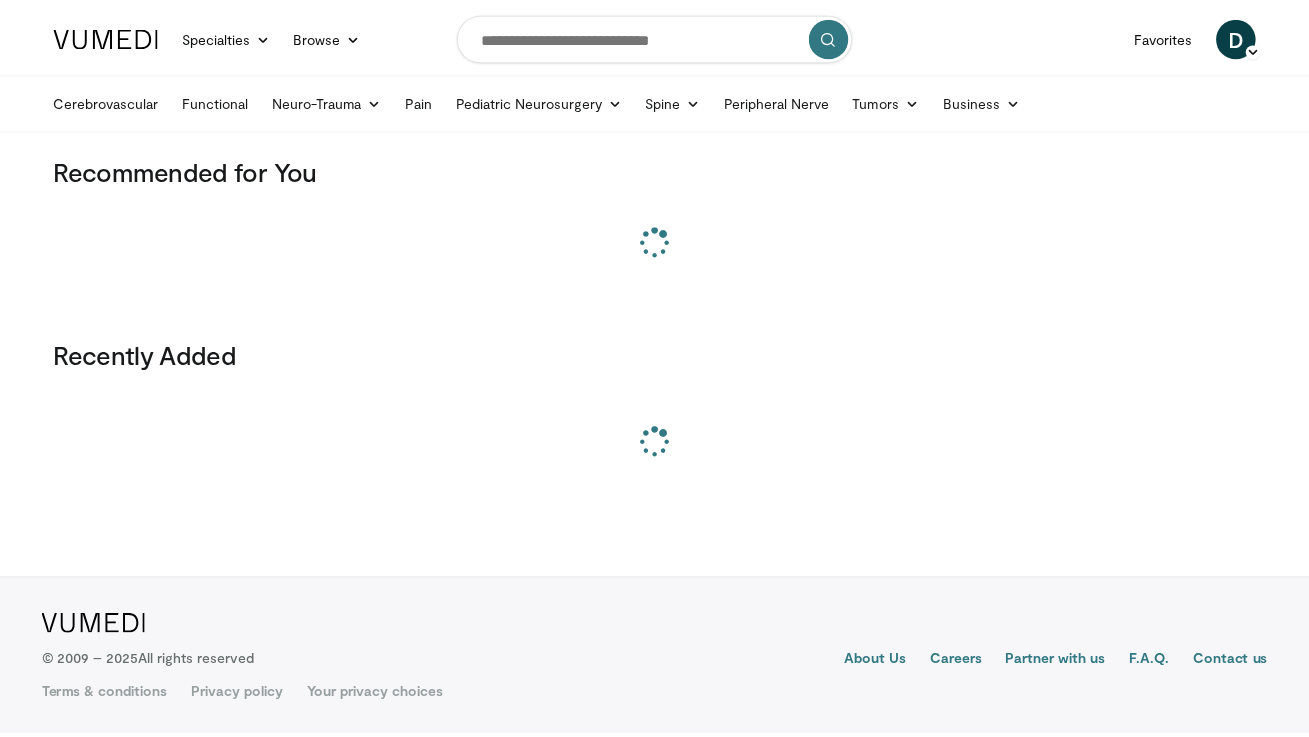 scroll, scrollTop: 0, scrollLeft: 0, axis: both 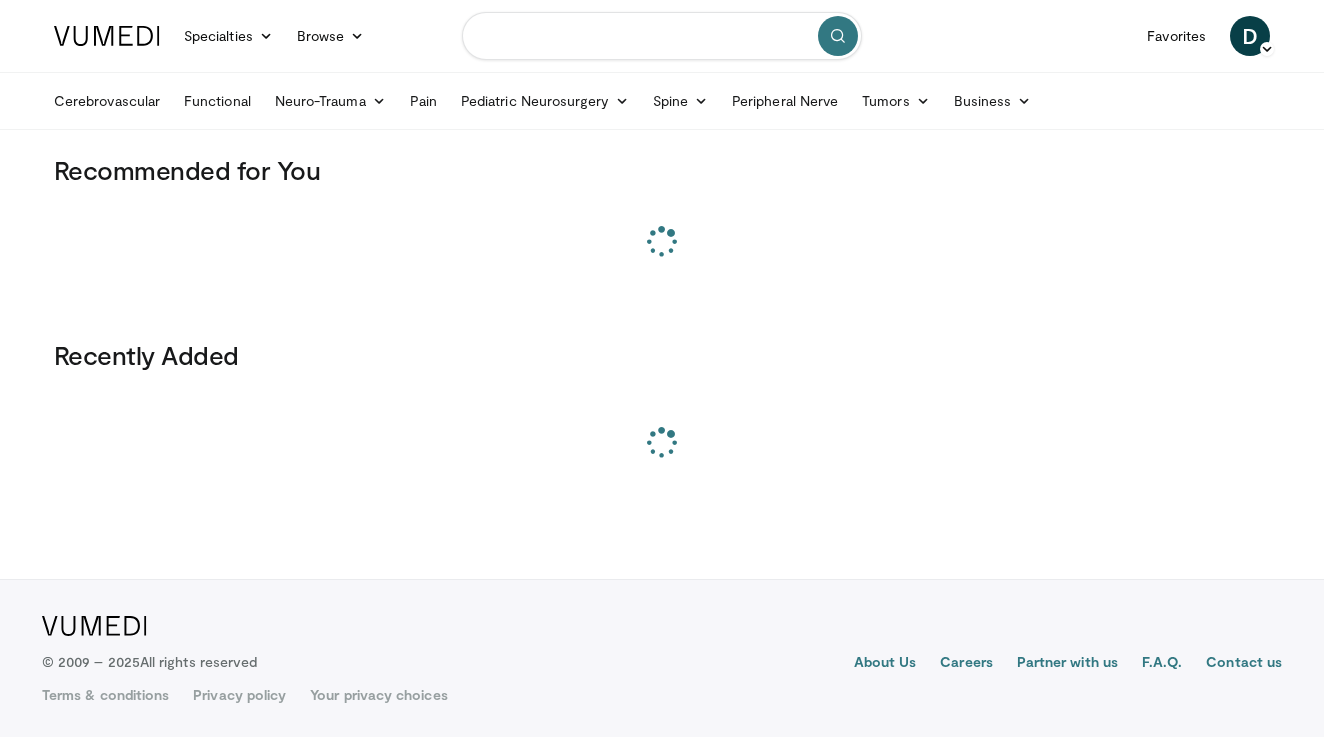 click at bounding box center (662, 36) 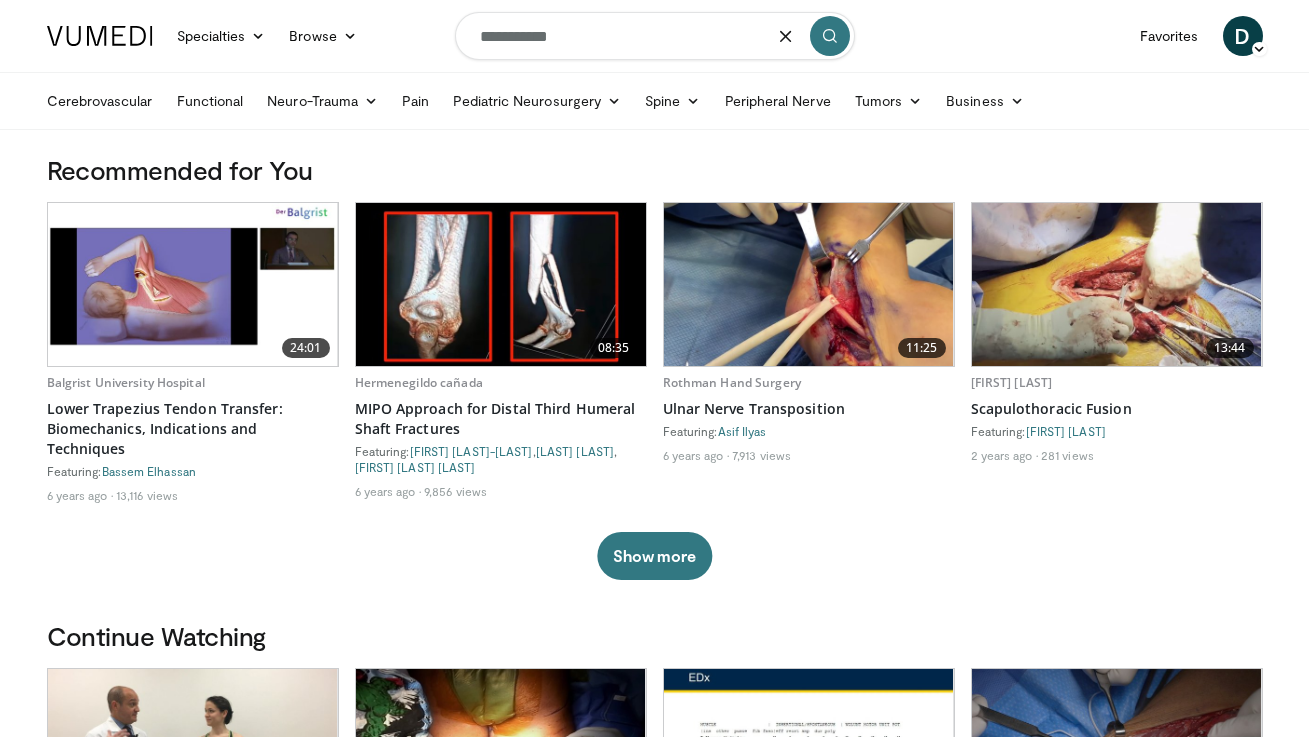 type on "**********" 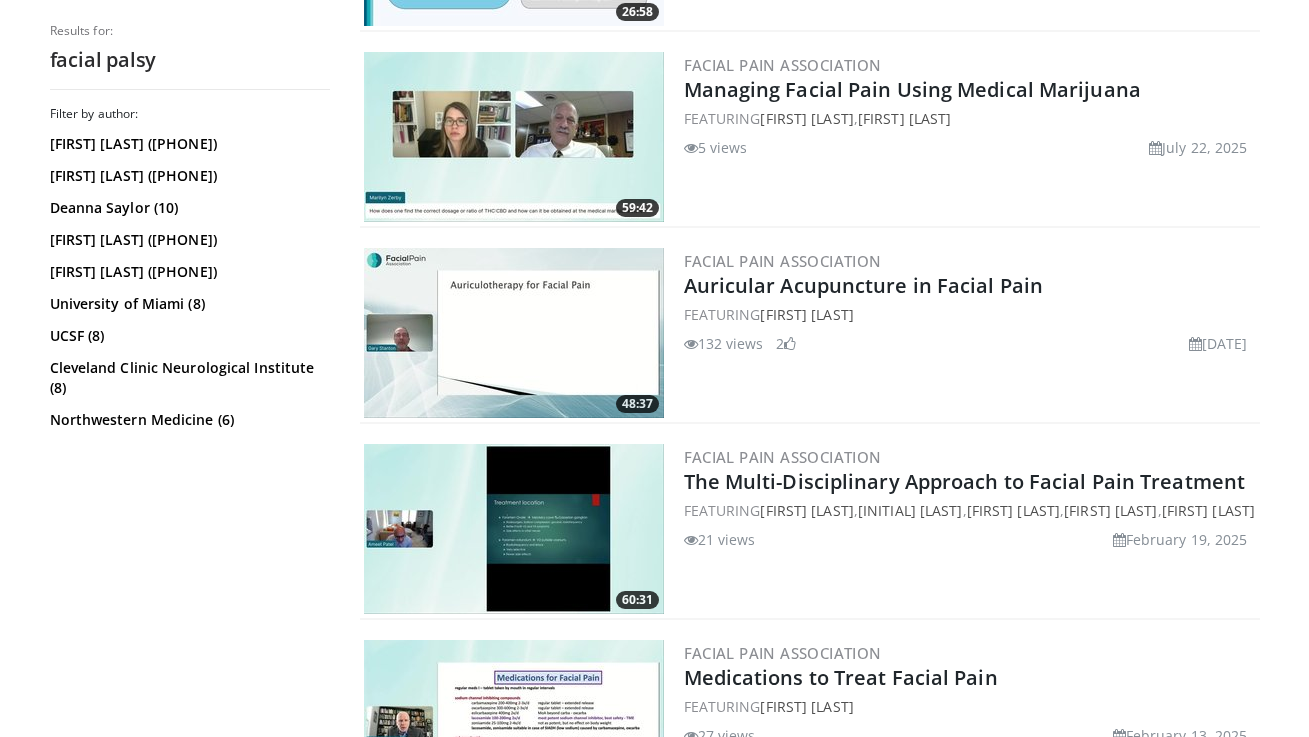 scroll, scrollTop: 0, scrollLeft: 0, axis: both 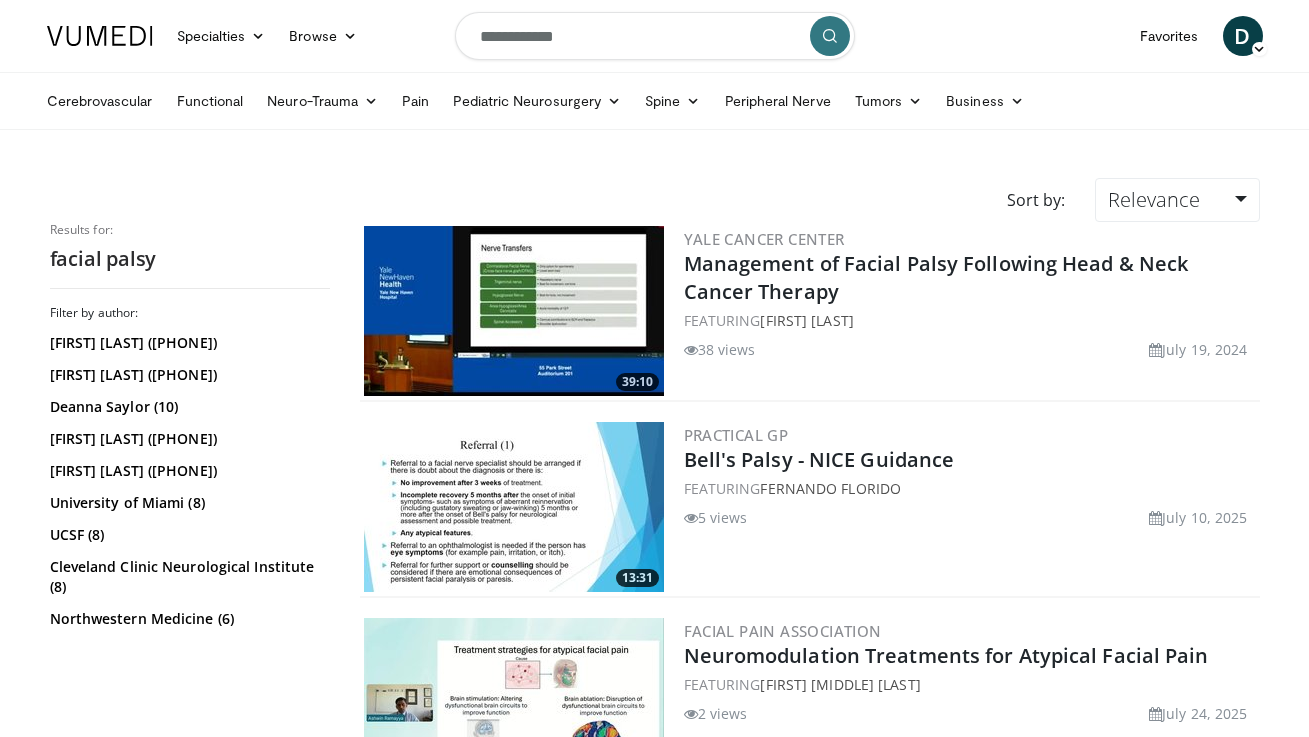 click on "**********" at bounding box center [655, 36] 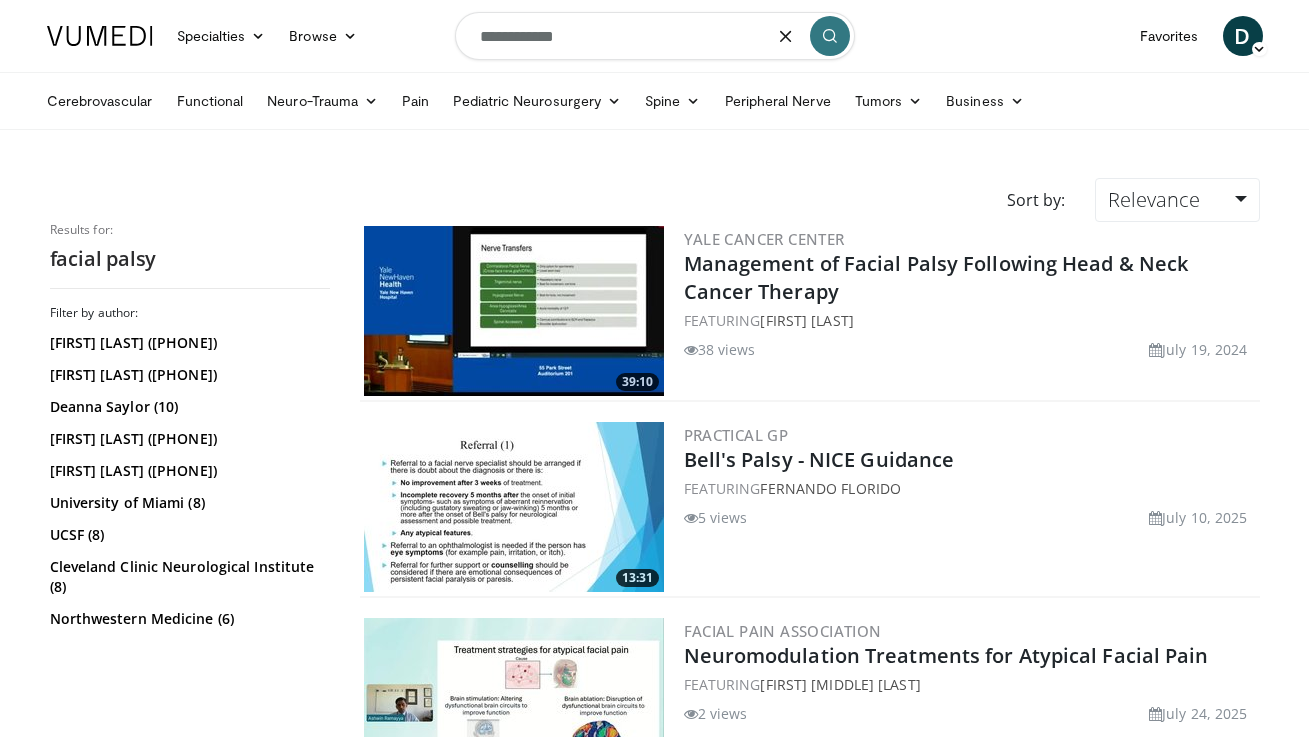 click on "**********" at bounding box center [655, 36] 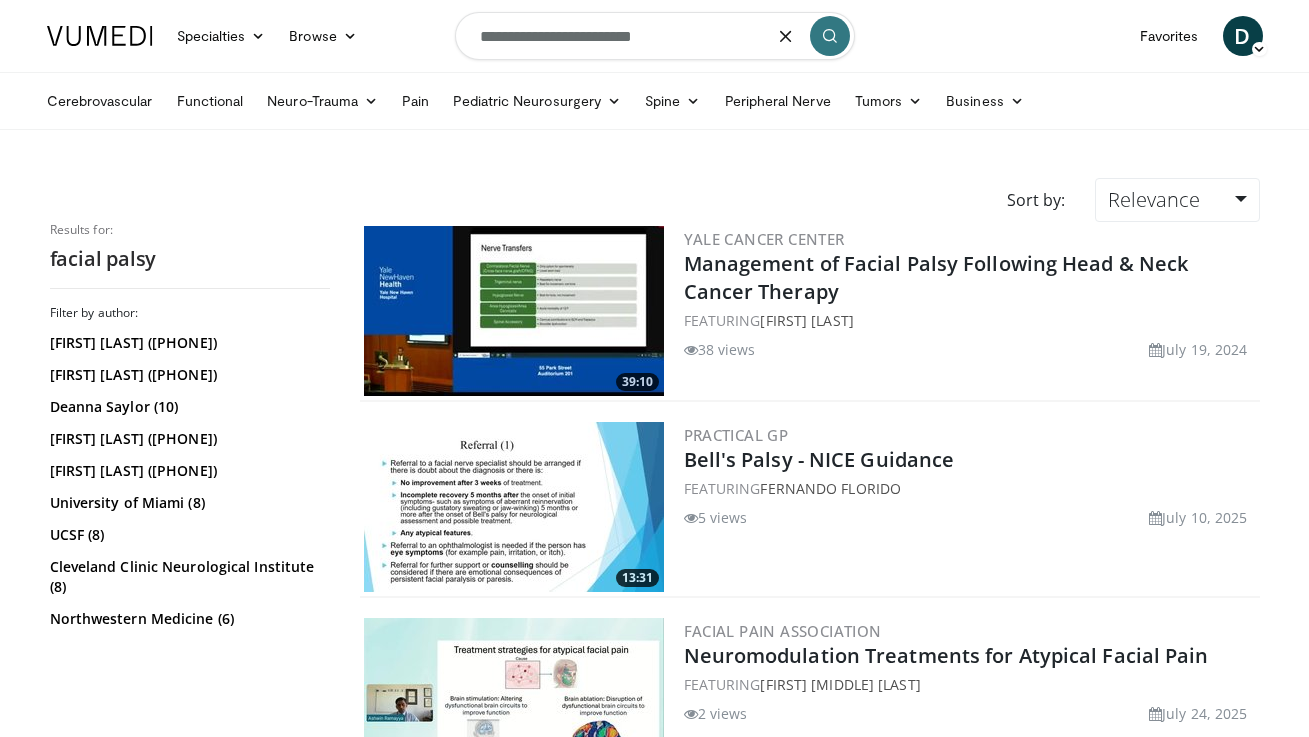 type on "**********" 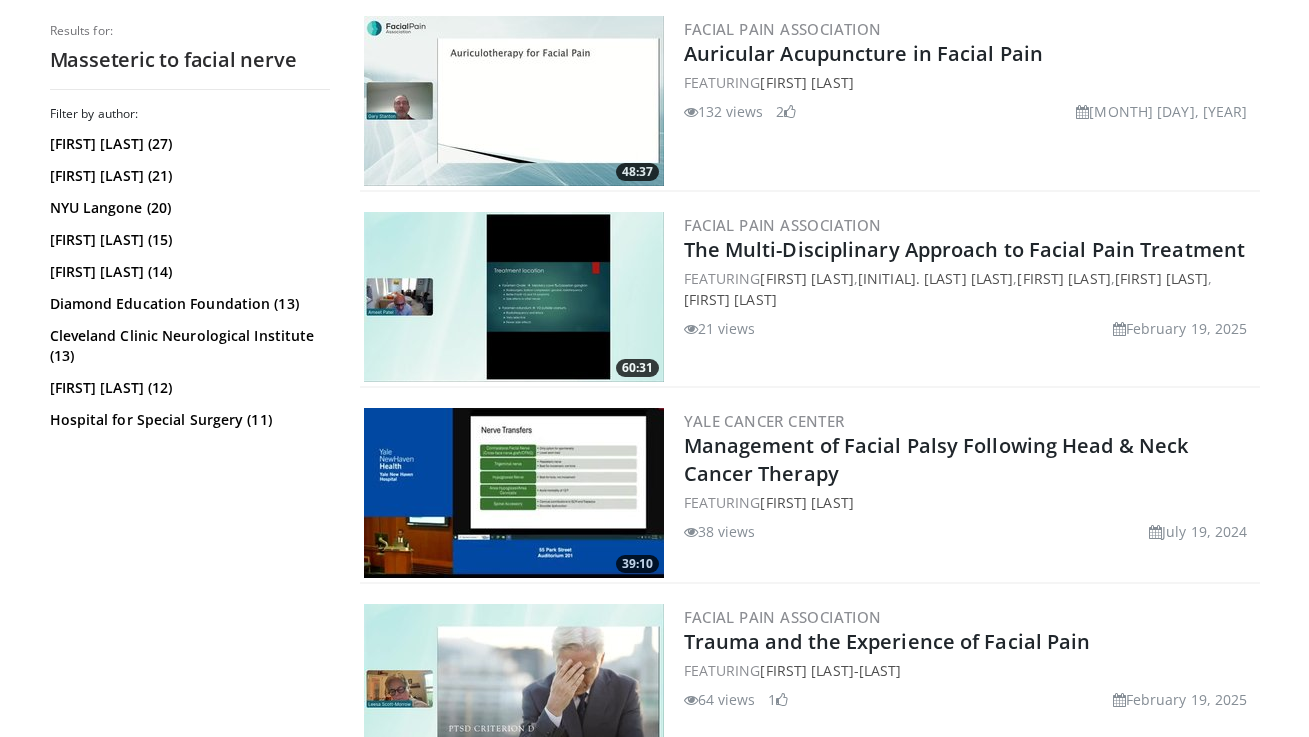 scroll, scrollTop: 146, scrollLeft: 0, axis: vertical 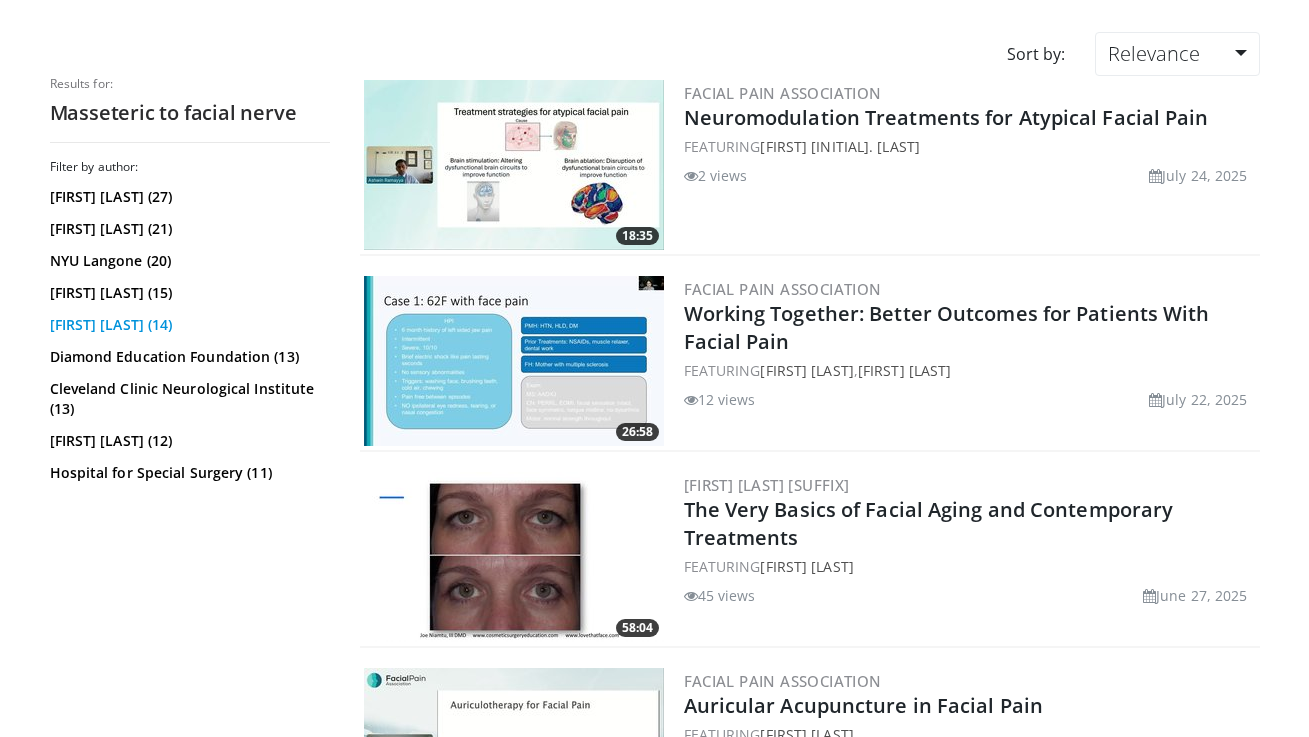 click on "Susan Mackinnon (14)" at bounding box center [187, 325] 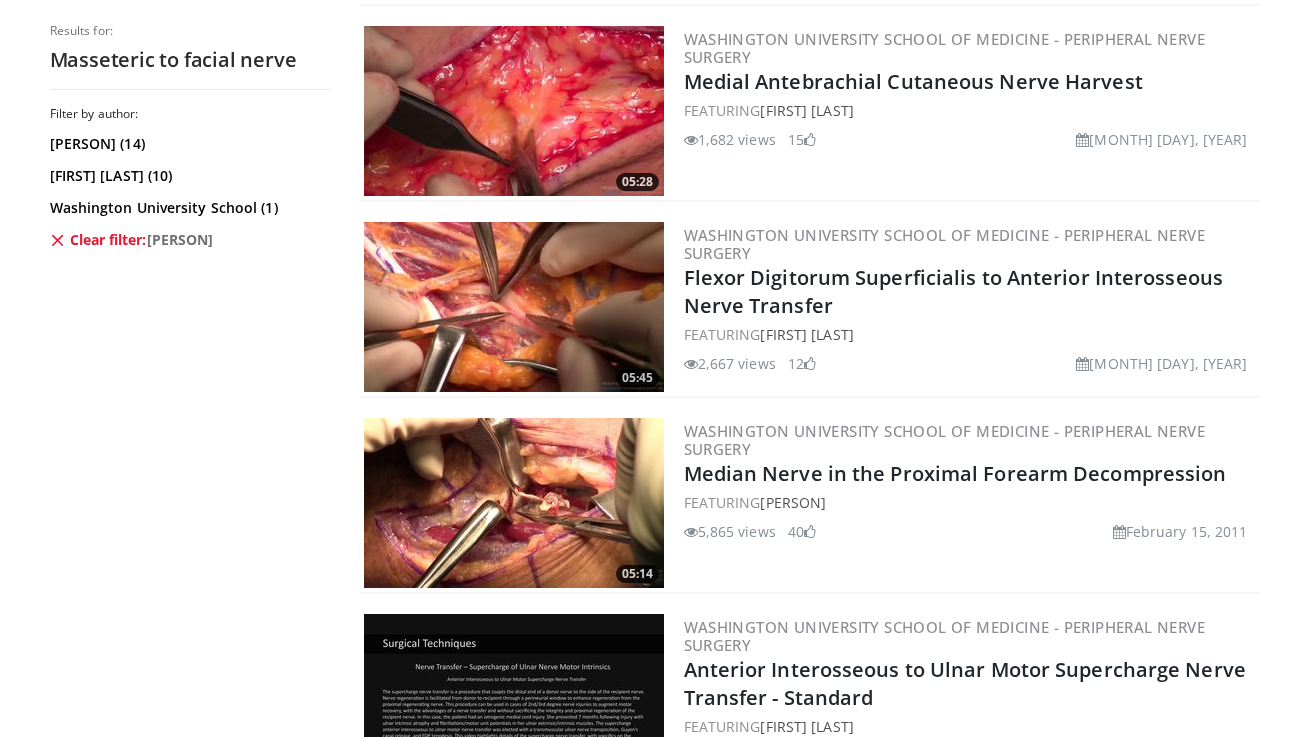 scroll, scrollTop: 0, scrollLeft: 0, axis: both 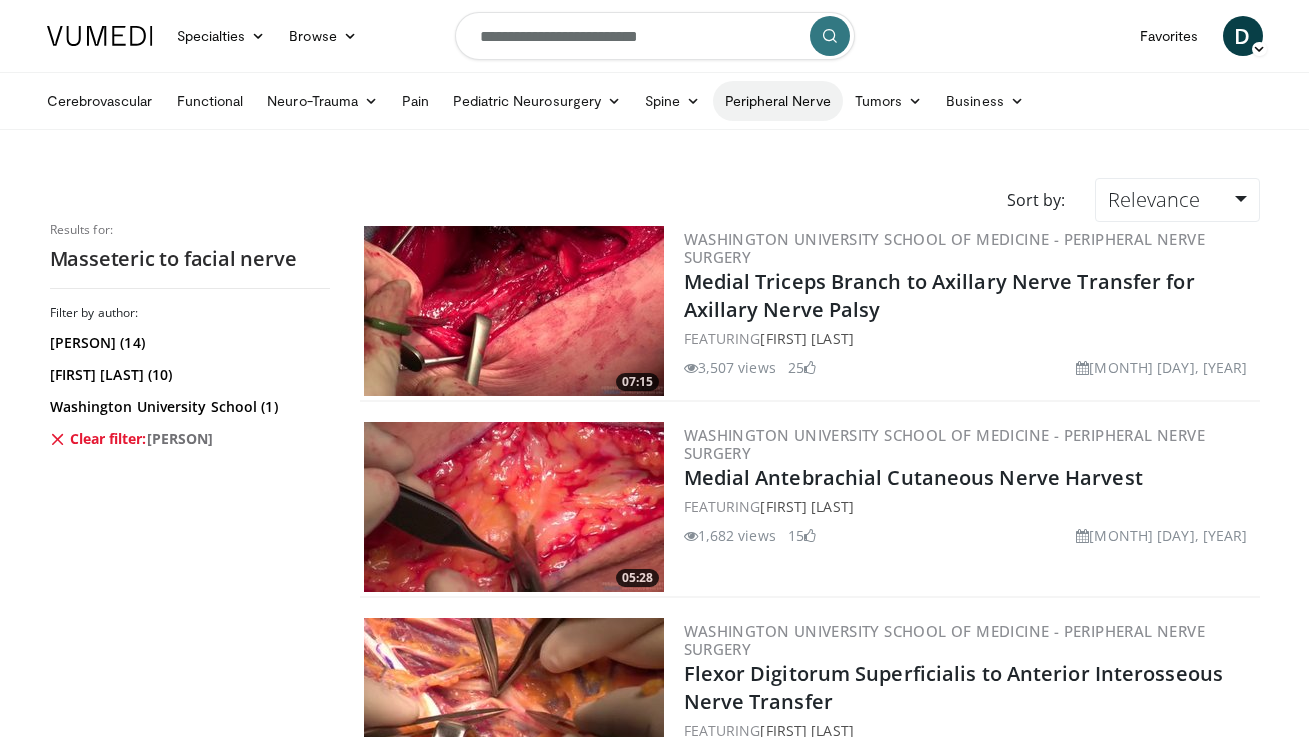click on "Peripheral Nerve" at bounding box center [778, 101] 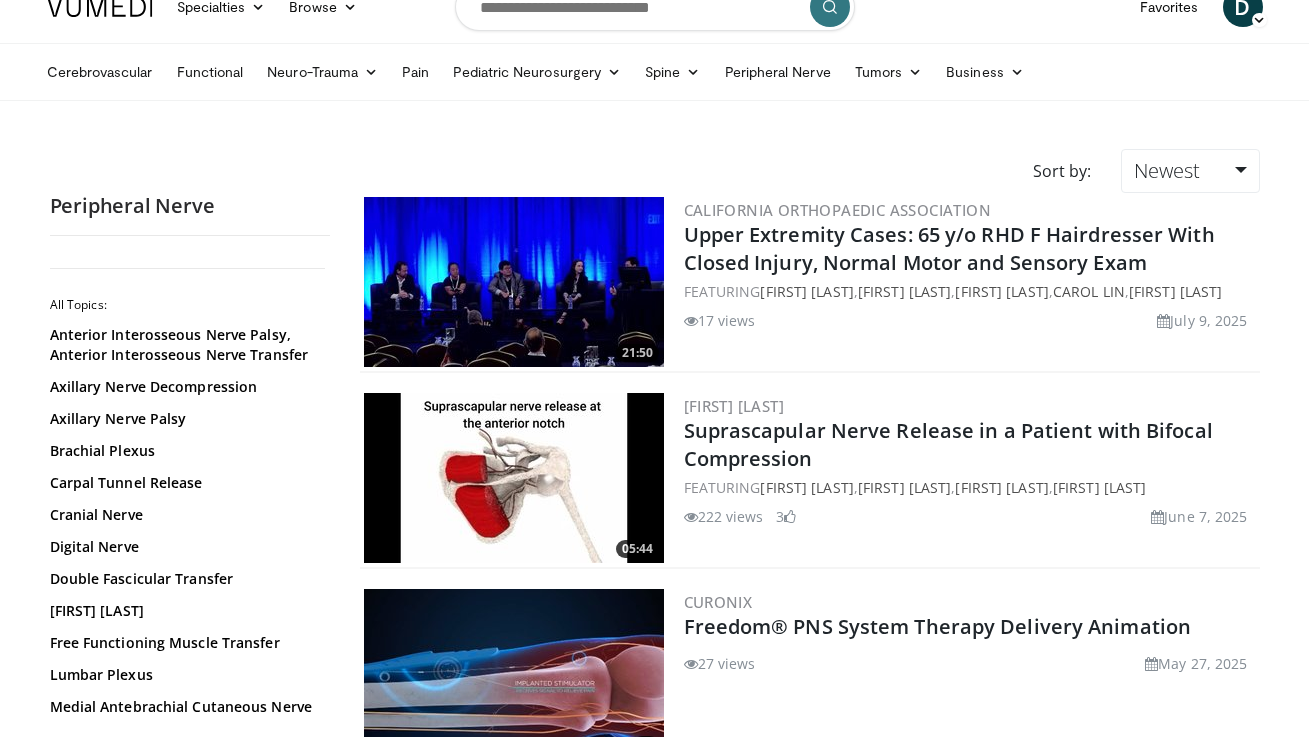 scroll, scrollTop: 66, scrollLeft: 0, axis: vertical 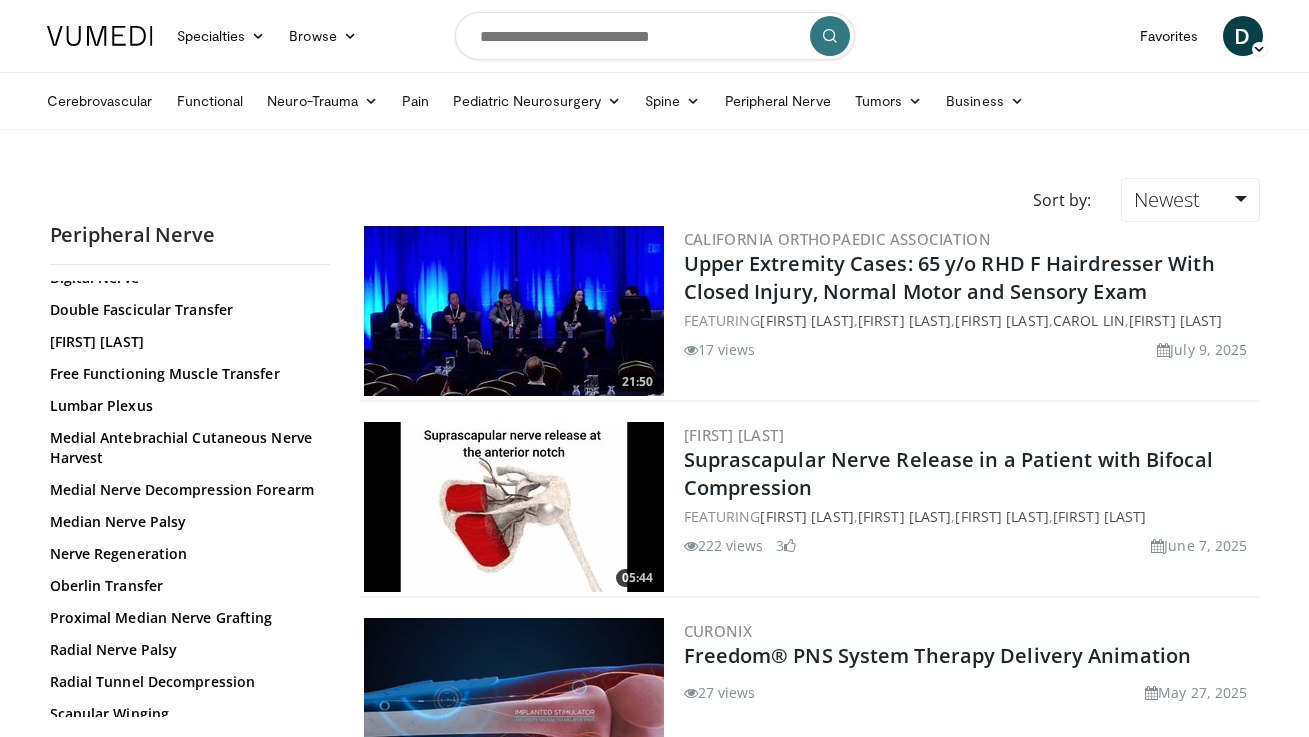 click at bounding box center (100, 36) 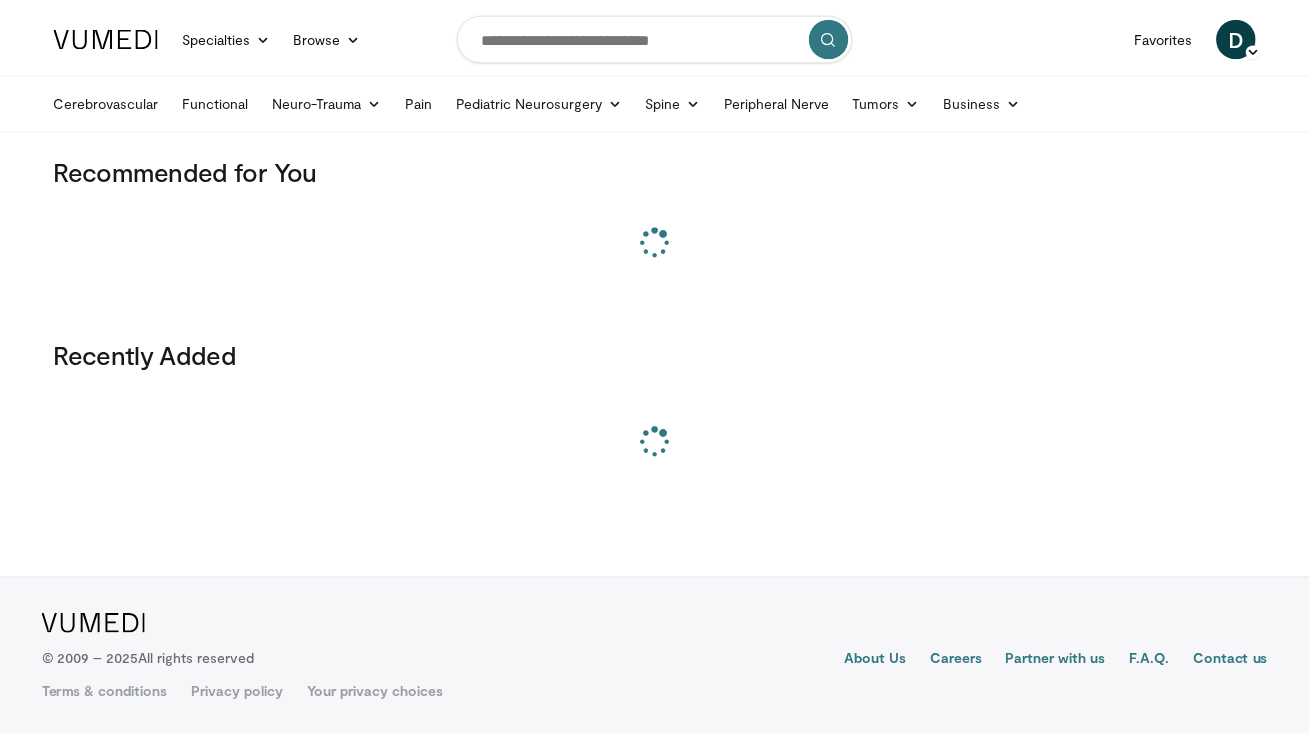 scroll, scrollTop: 0, scrollLeft: 0, axis: both 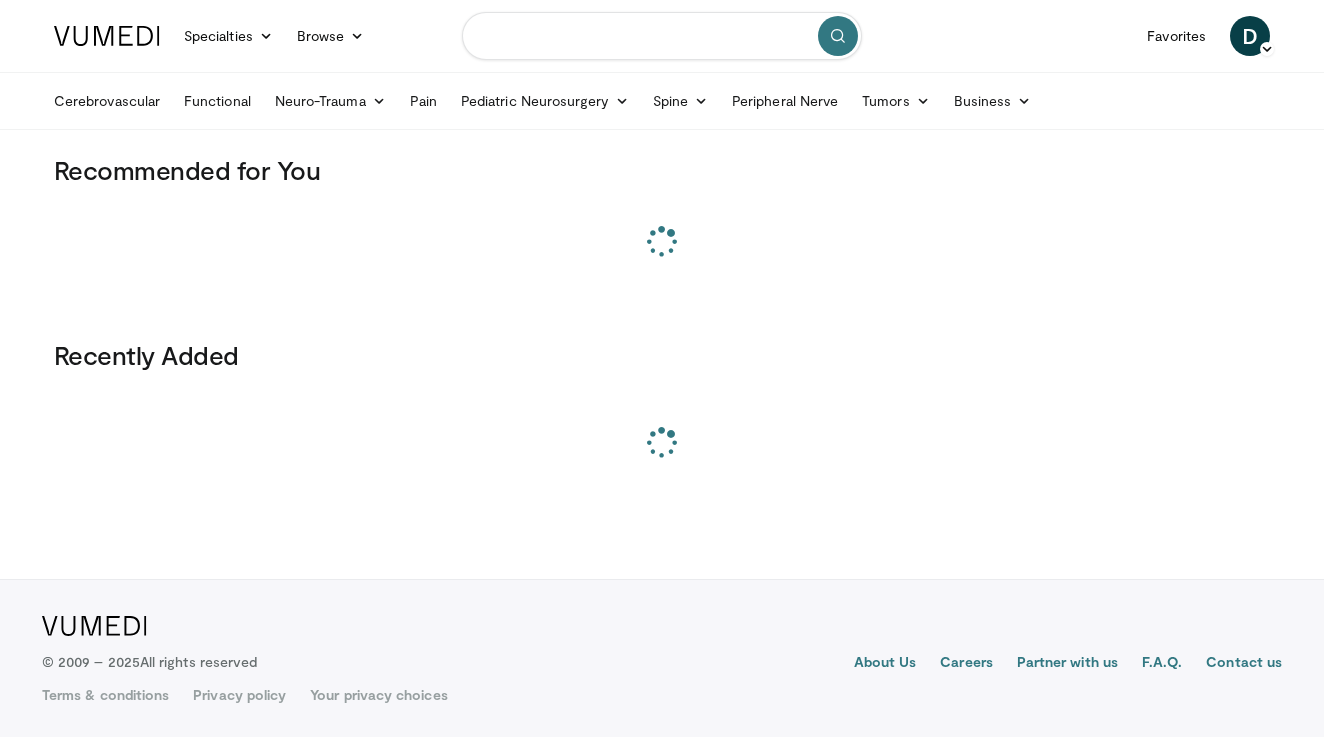 click at bounding box center [662, 36] 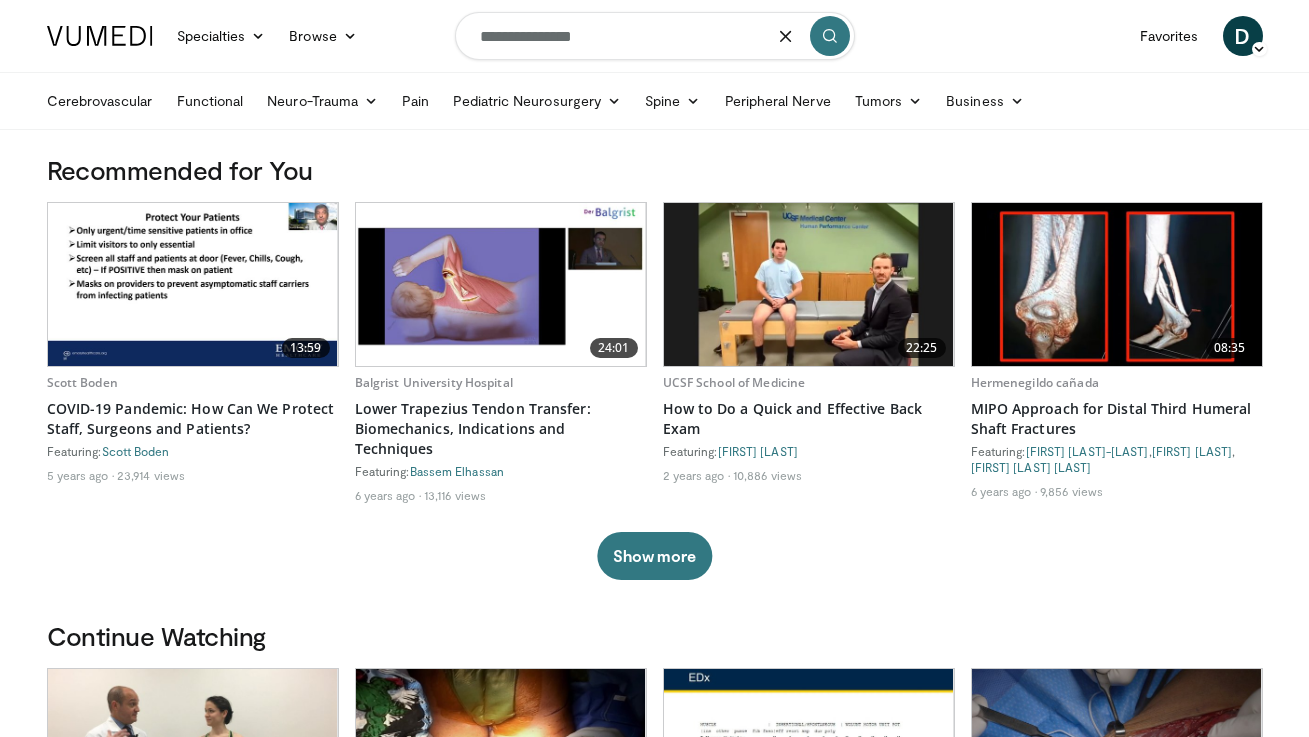 type on "**********" 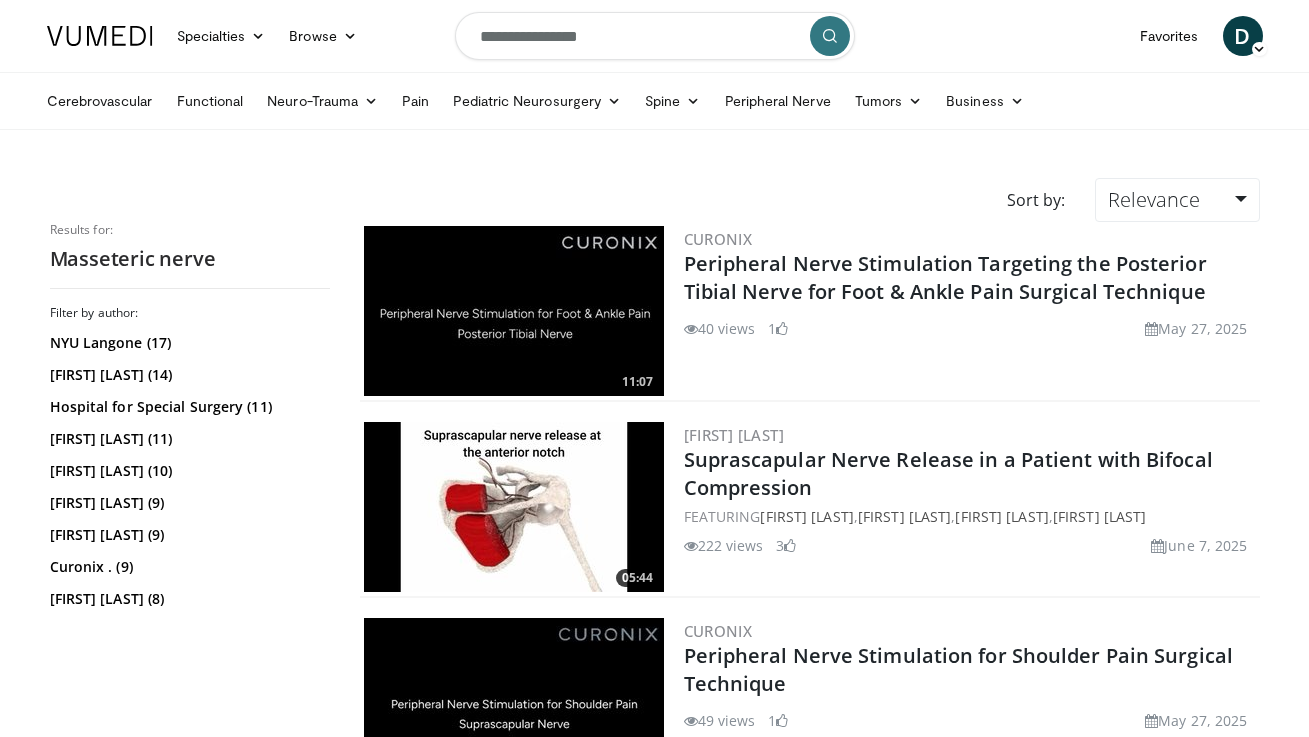 scroll, scrollTop: 0, scrollLeft: 0, axis: both 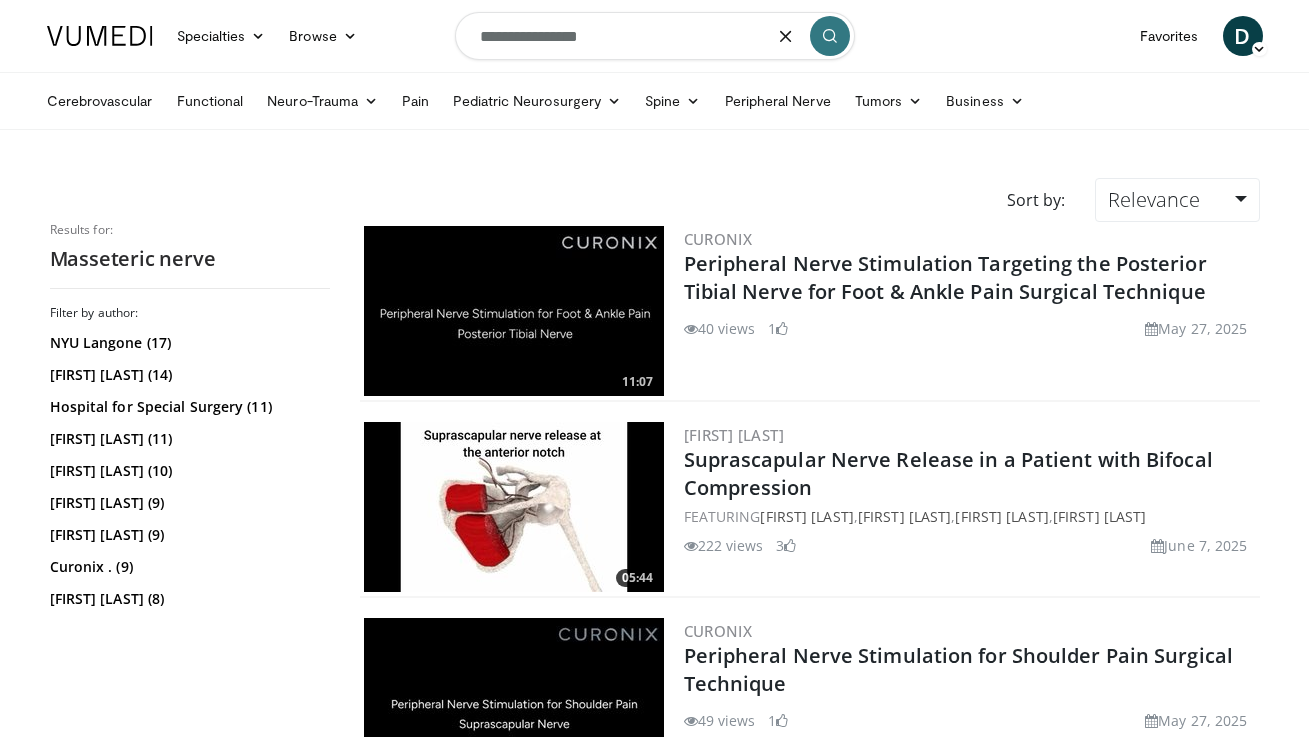 click on "**********" at bounding box center (655, 36) 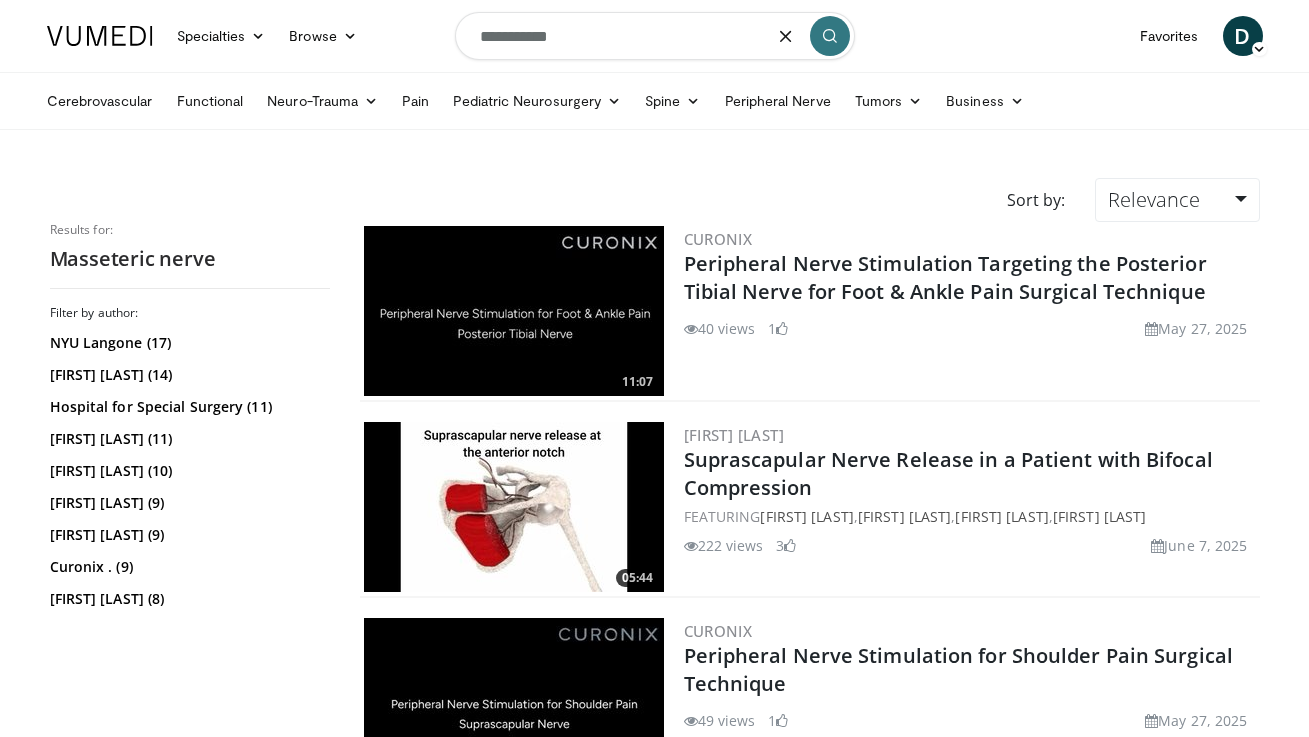 type on "**********" 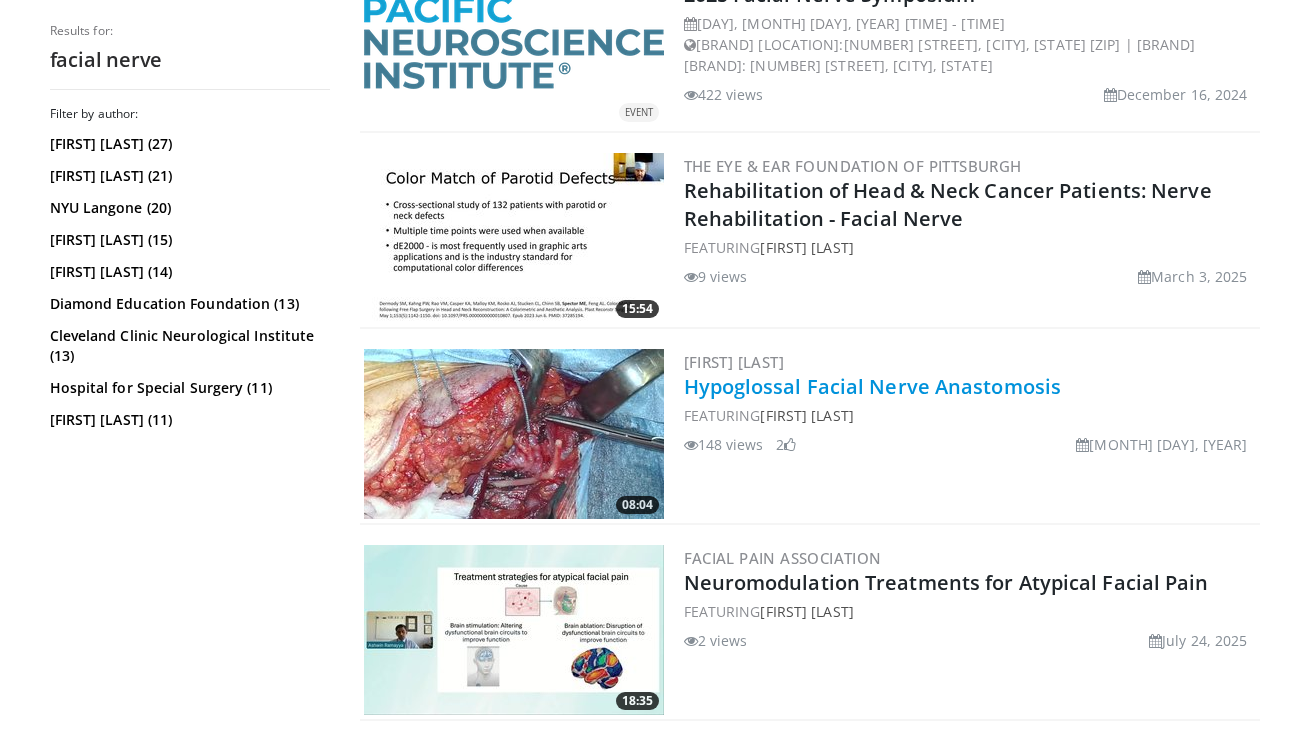 scroll, scrollTop: 323, scrollLeft: 0, axis: vertical 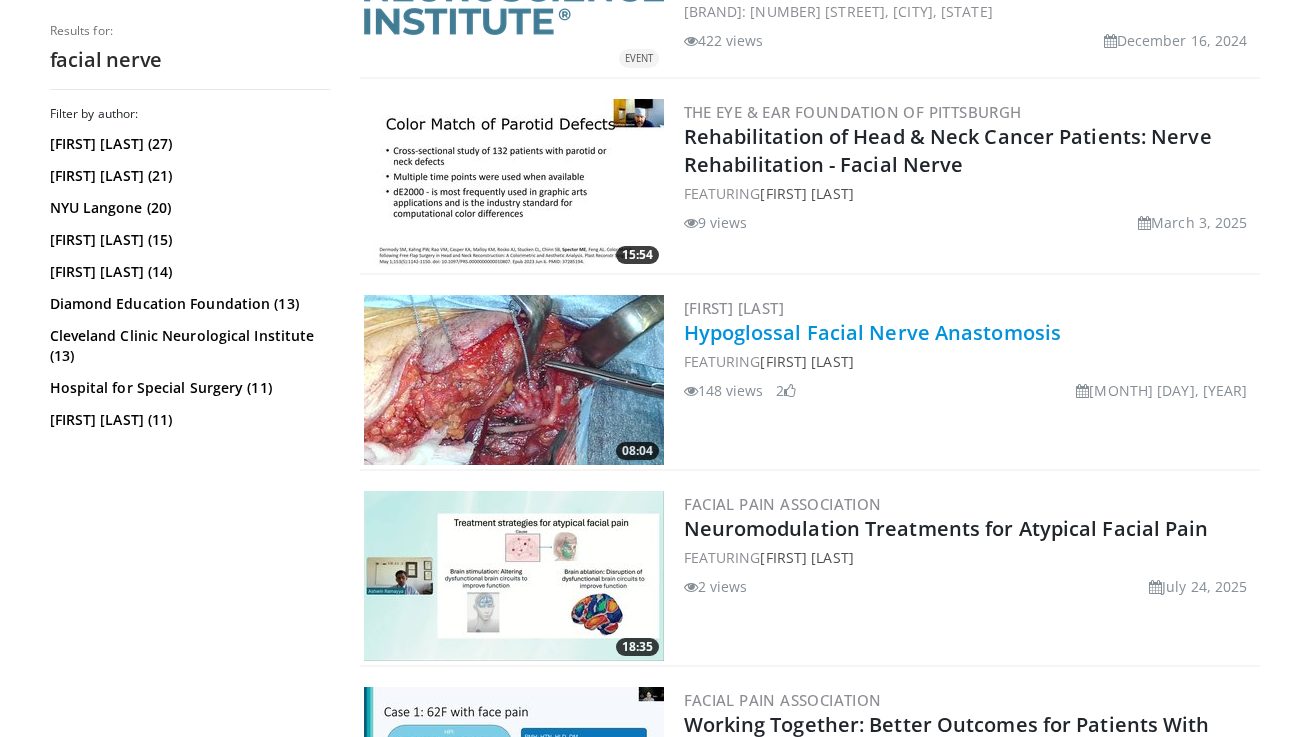 click on "Hypoglossal Facial Nerve Anastomosis" at bounding box center (873, 332) 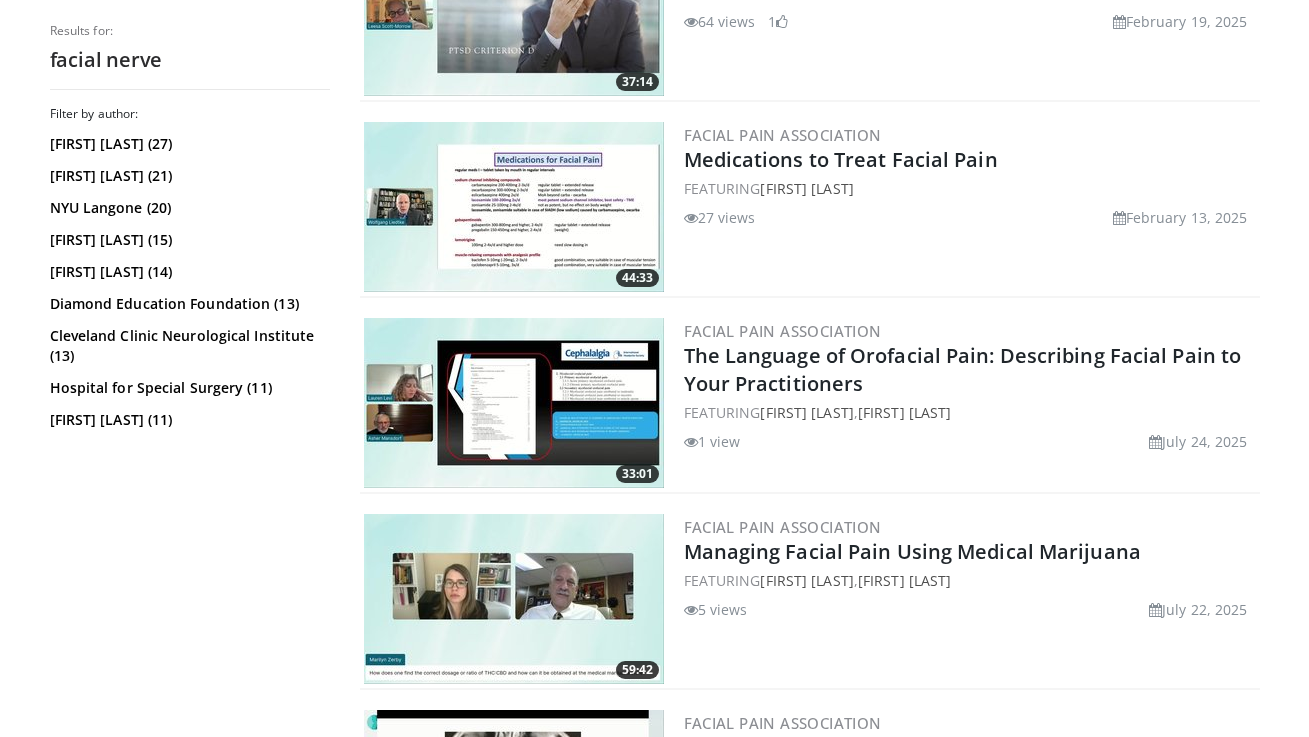 scroll, scrollTop: 0, scrollLeft: 0, axis: both 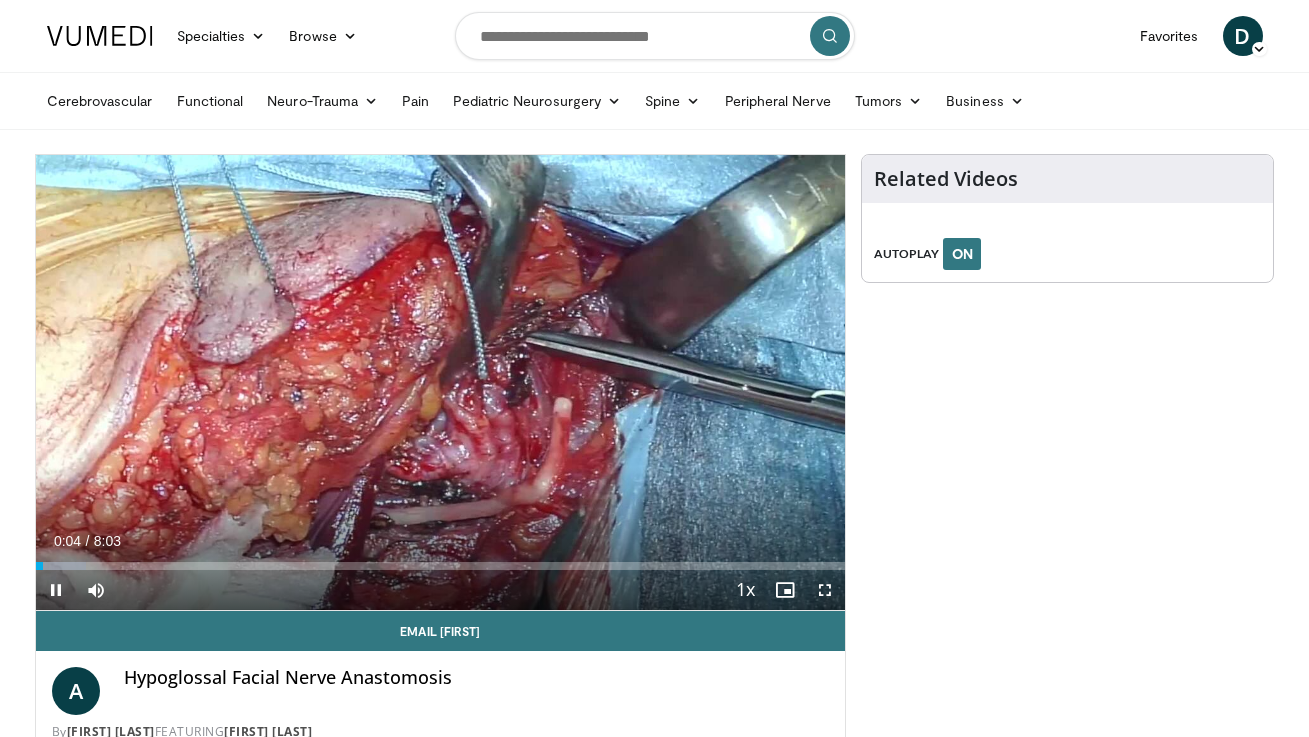 click at bounding box center (825, 590) 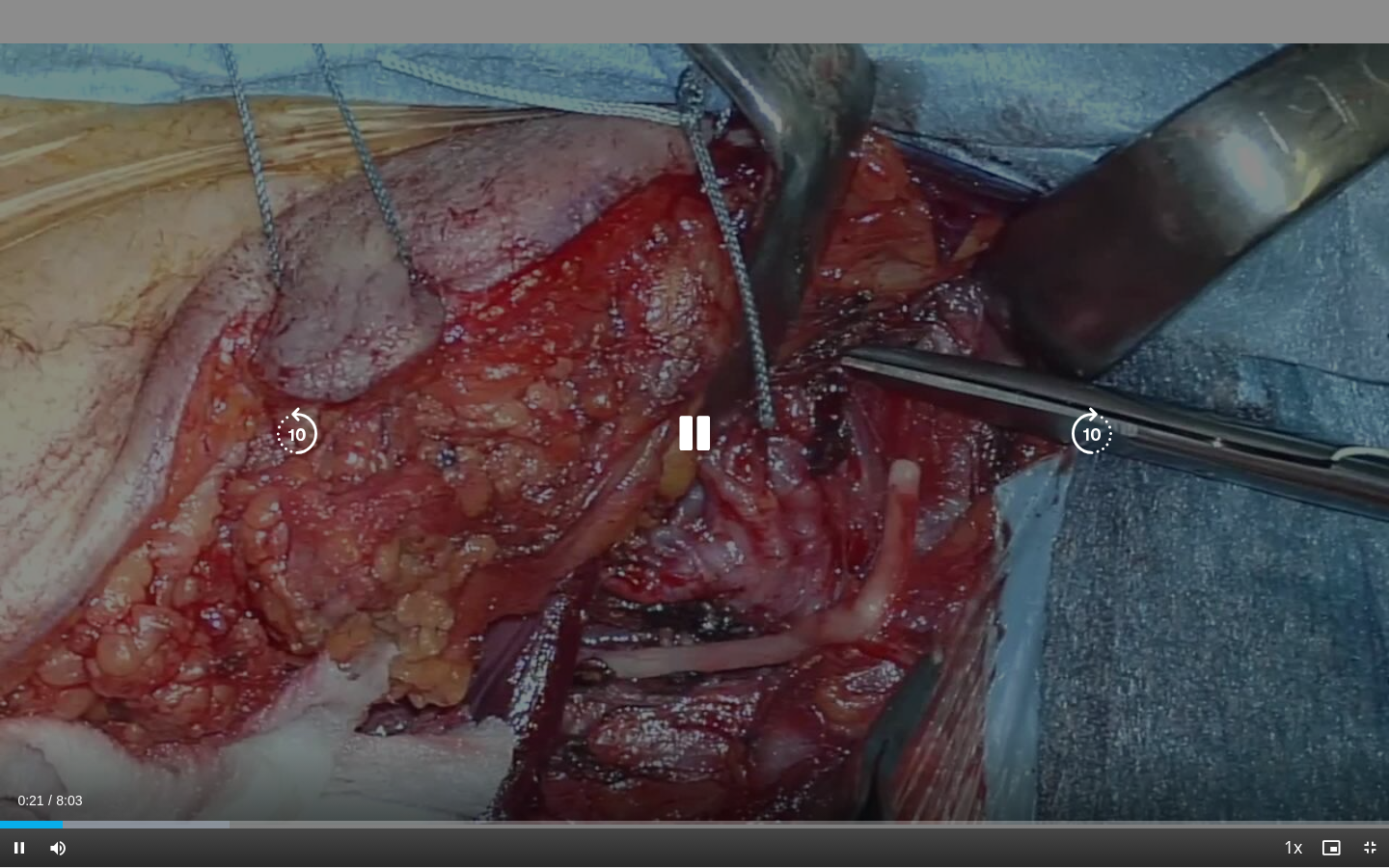 click on "10 seconds
Tap to unmute" at bounding box center (694, 433) 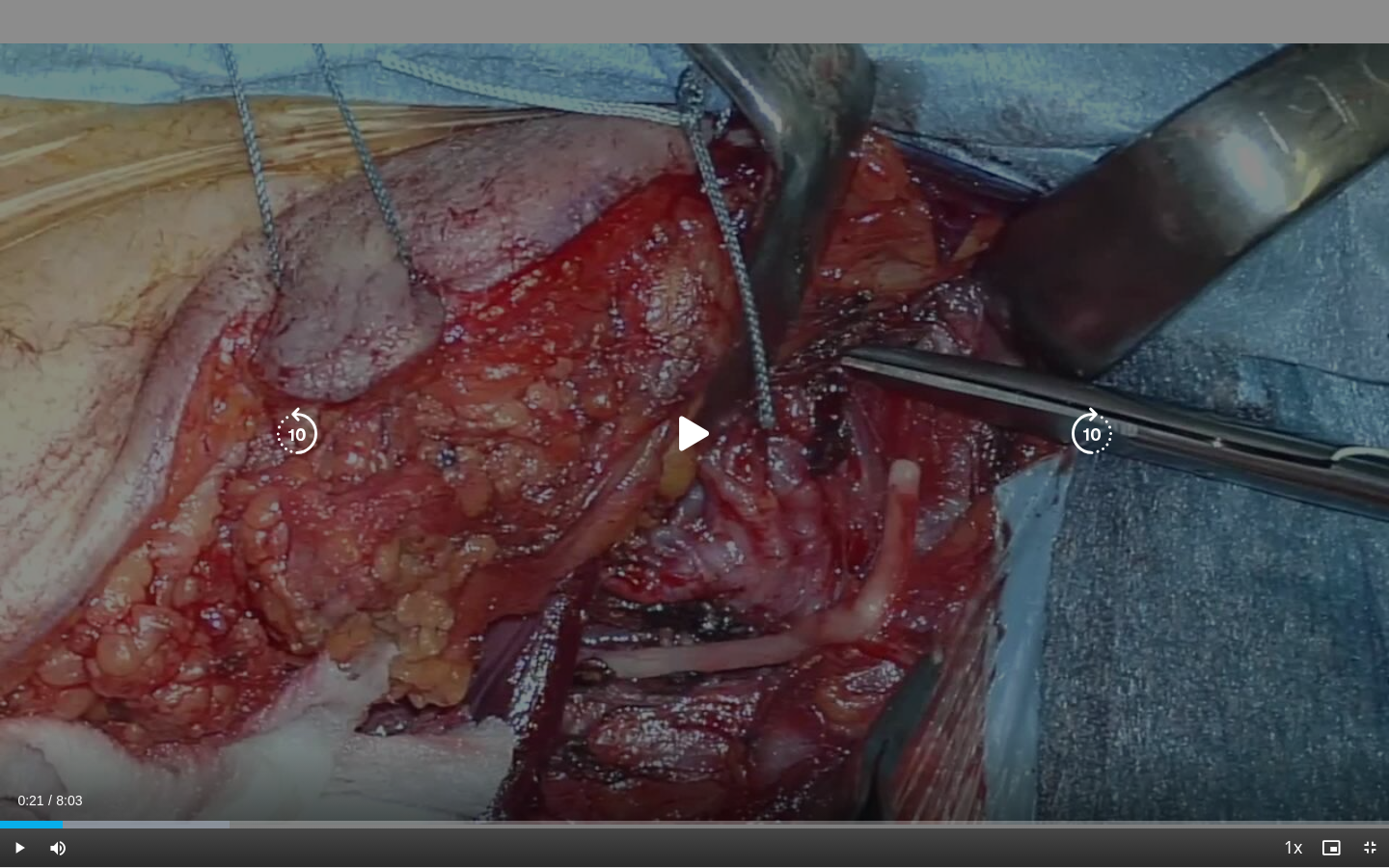 click at bounding box center (694, 434) 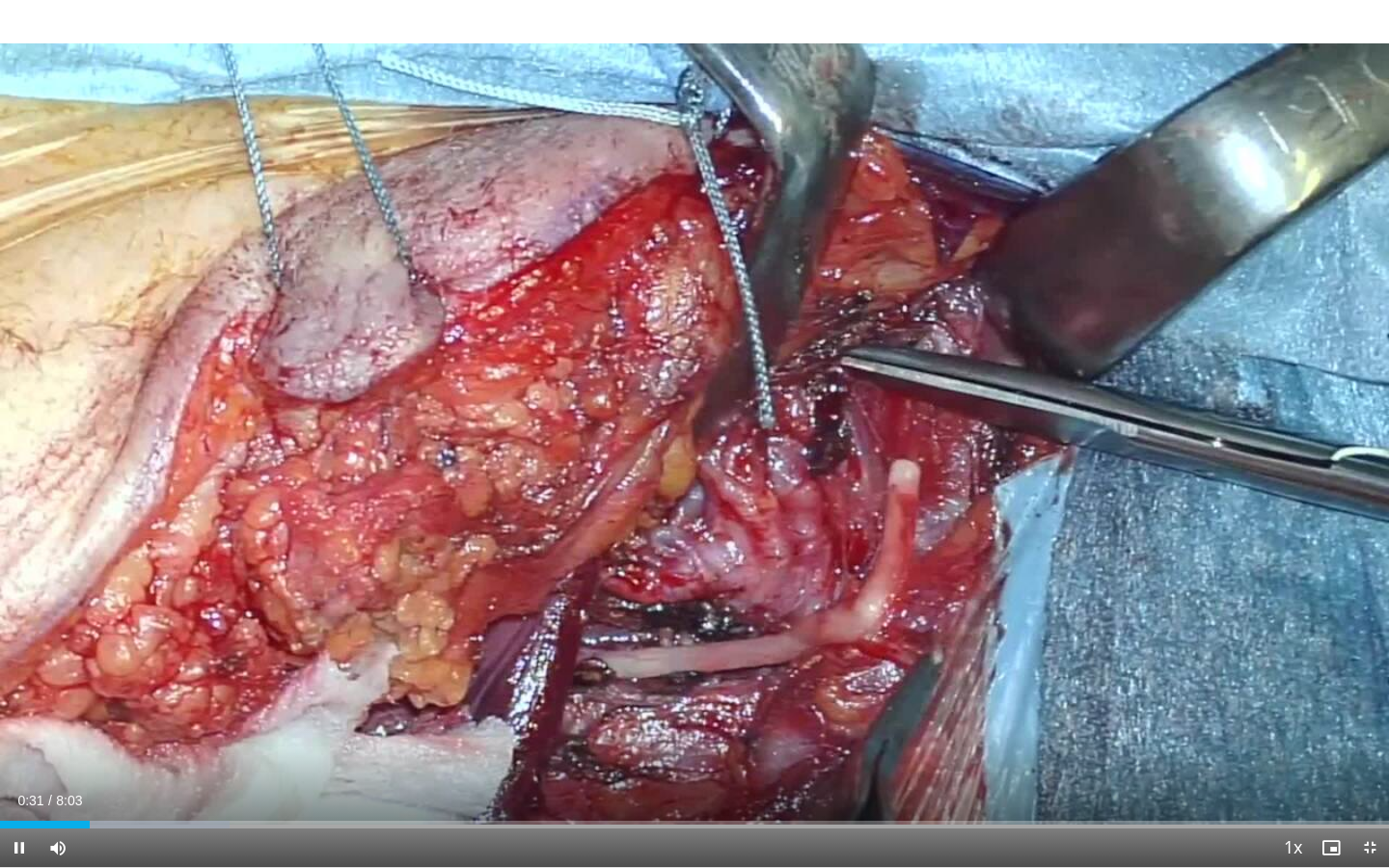 click on "10 seconds
Tap to unmute" at bounding box center [694, 433] 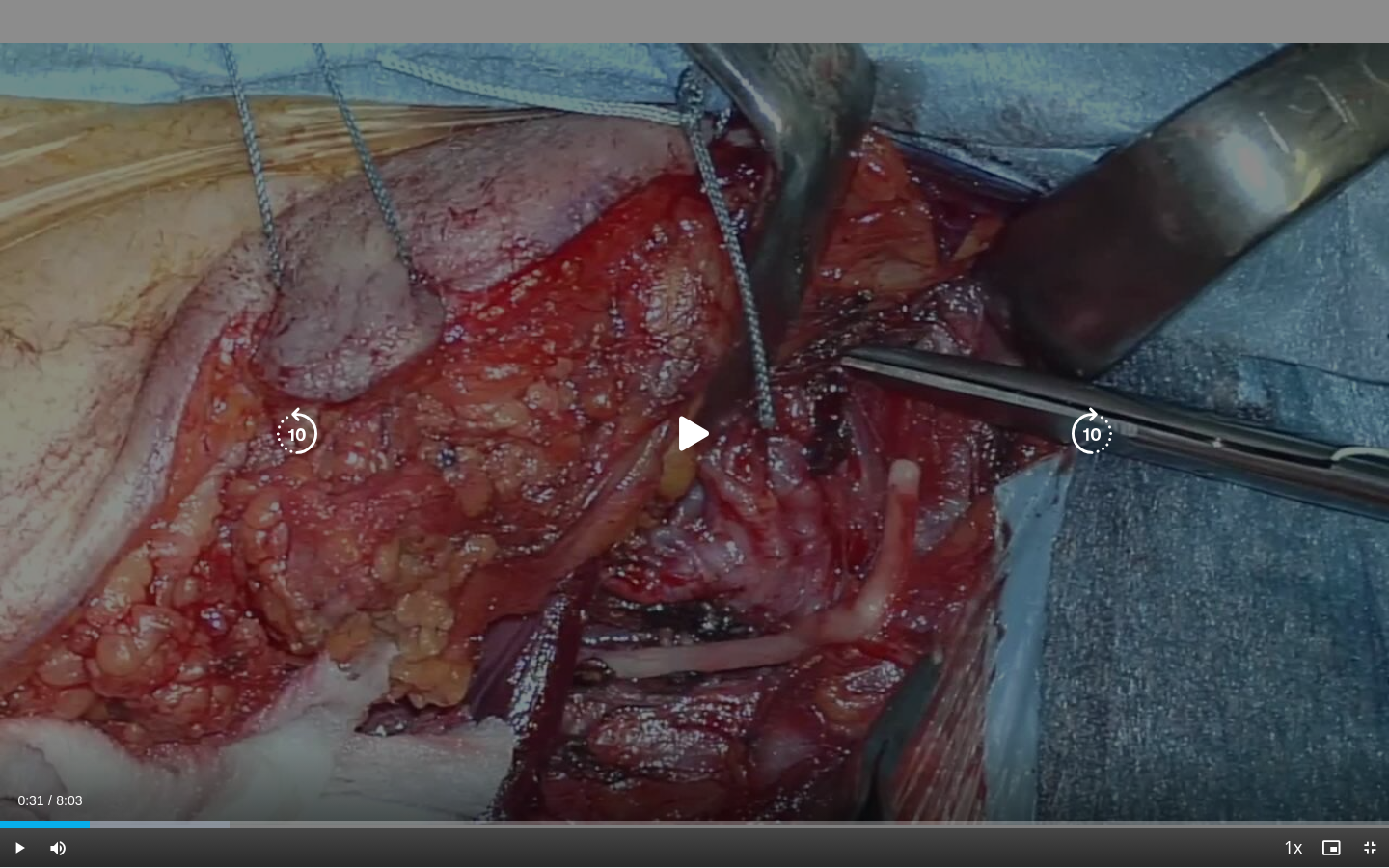 click at bounding box center (694, 434) 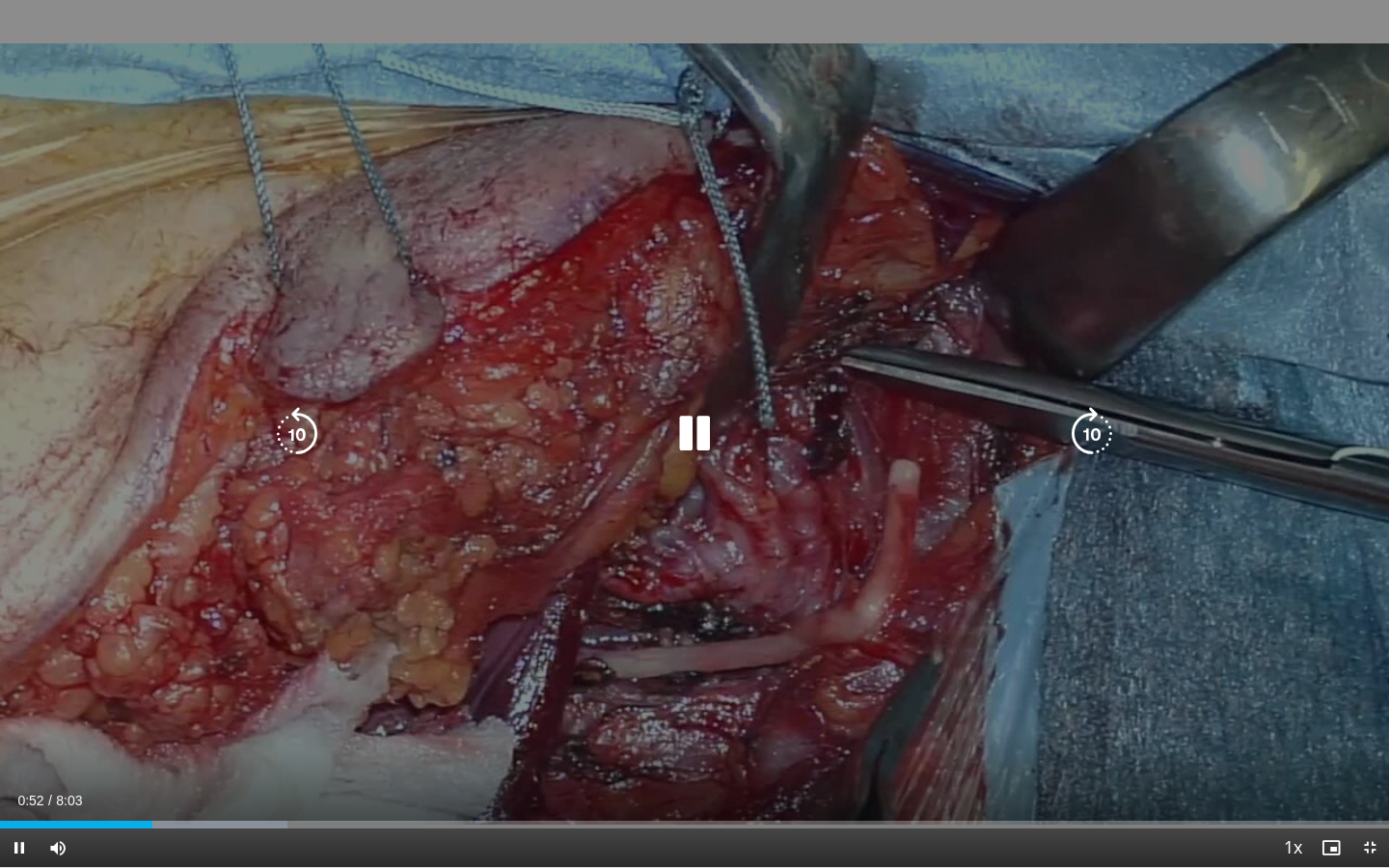 click on "10 seconds
Tap to unmute" at bounding box center [694, 433] 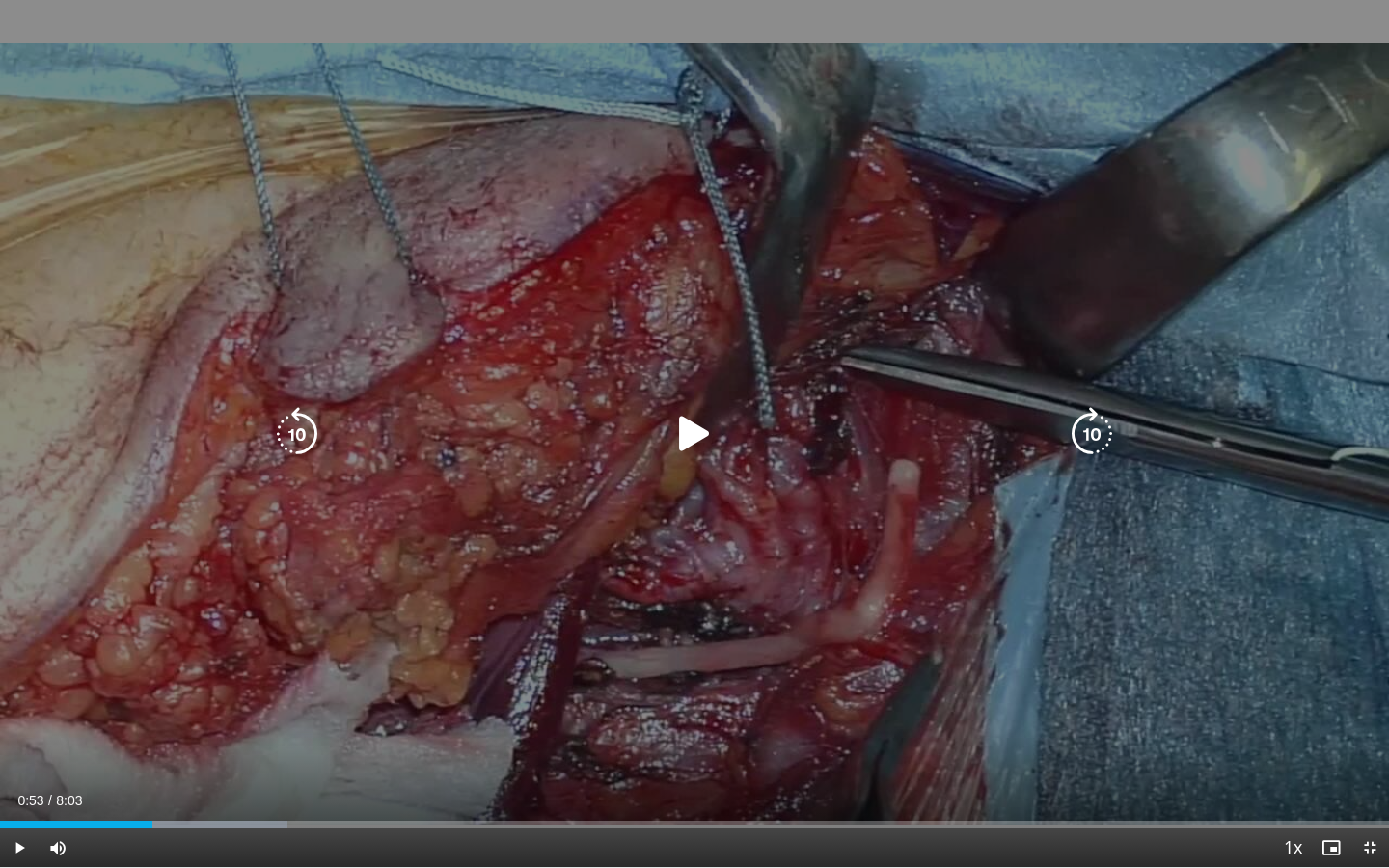 click on "10 seconds
Tap to unmute" at bounding box center [694, 433] 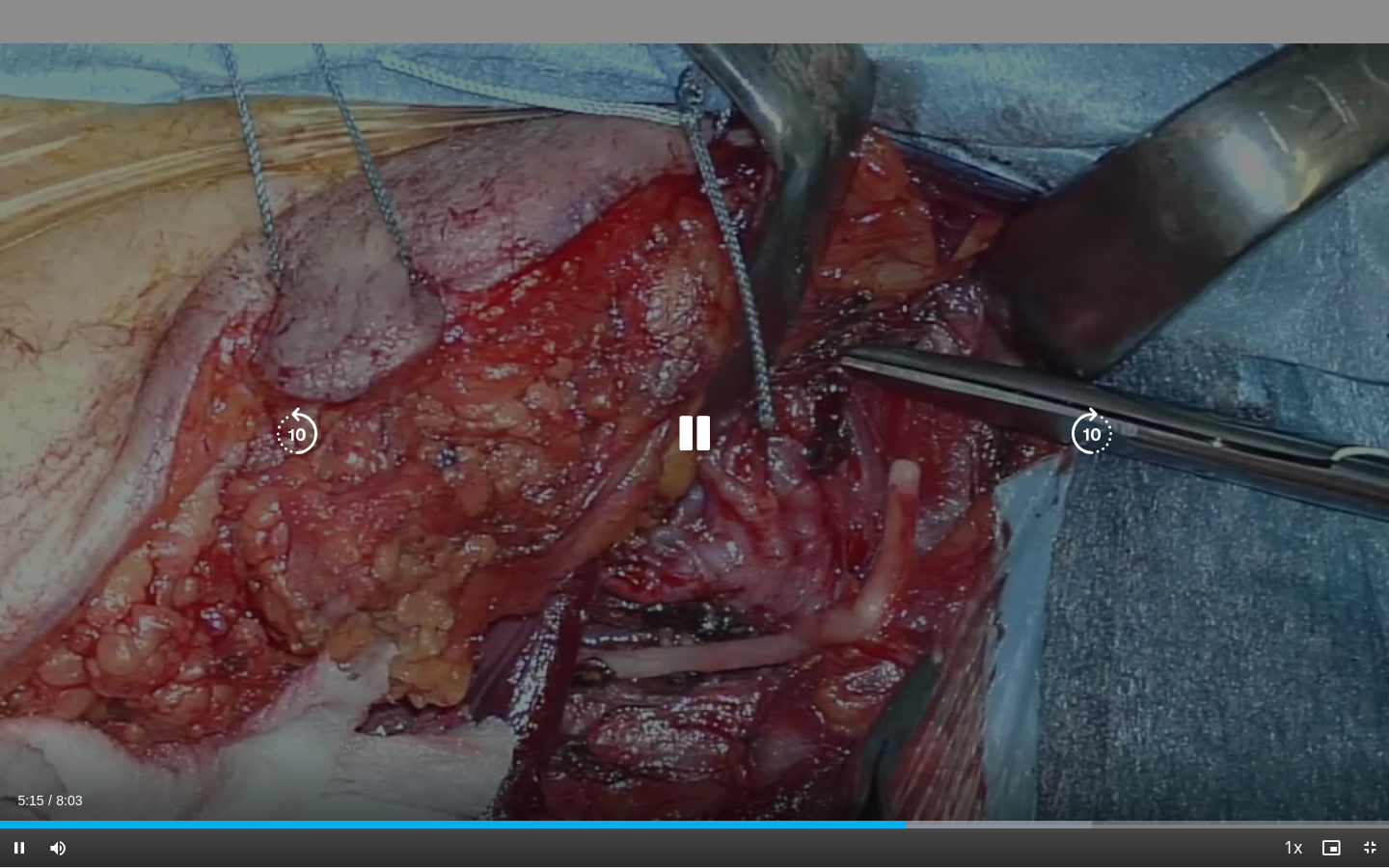 click at bounding box center (694, 434) 